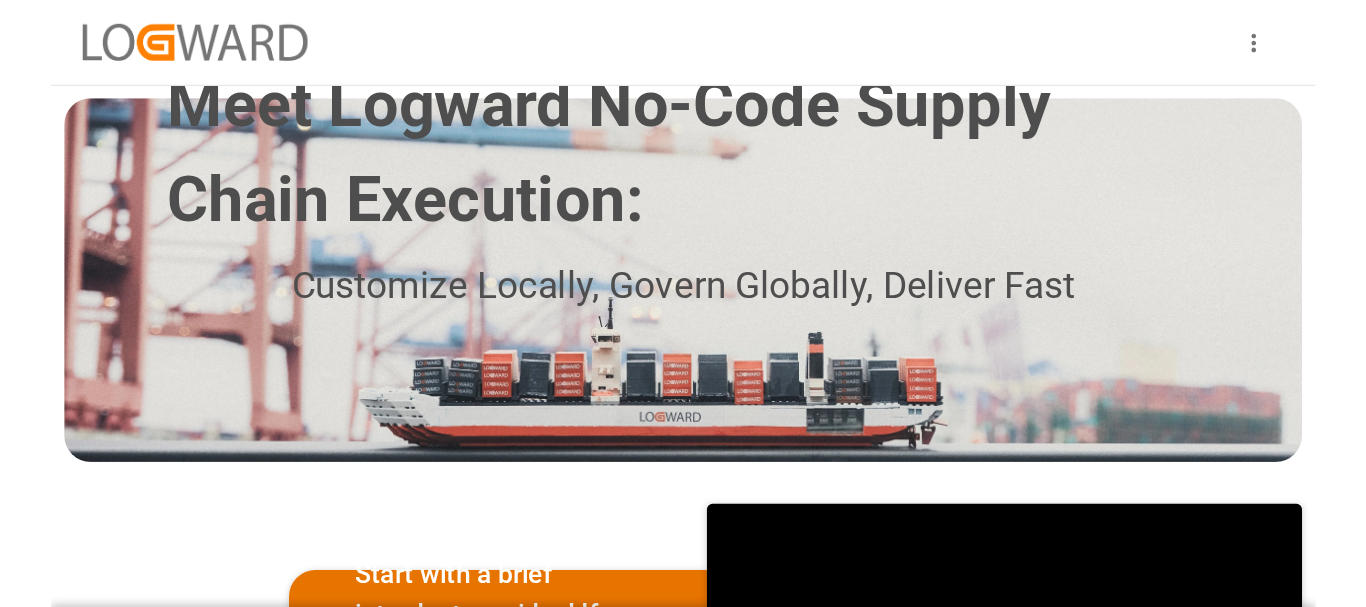 scroll, scrollTop: 0, scrollLeft: 0, axis: both 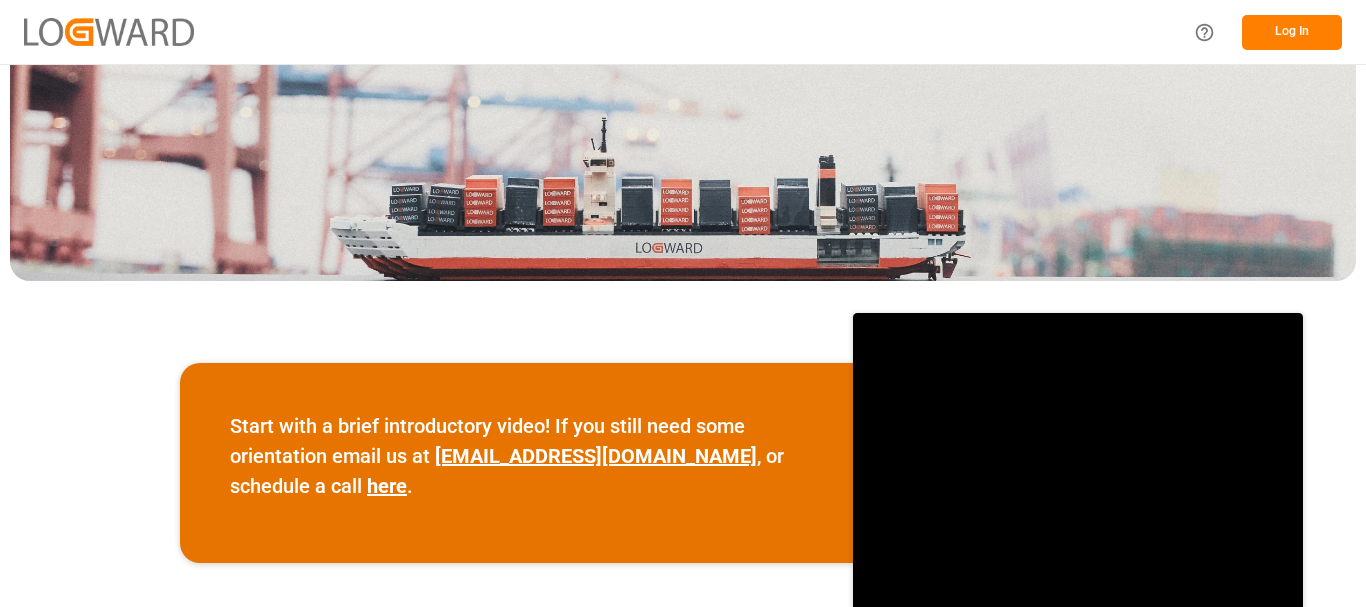 click on "Log In" at bounding box center [1292, 32] 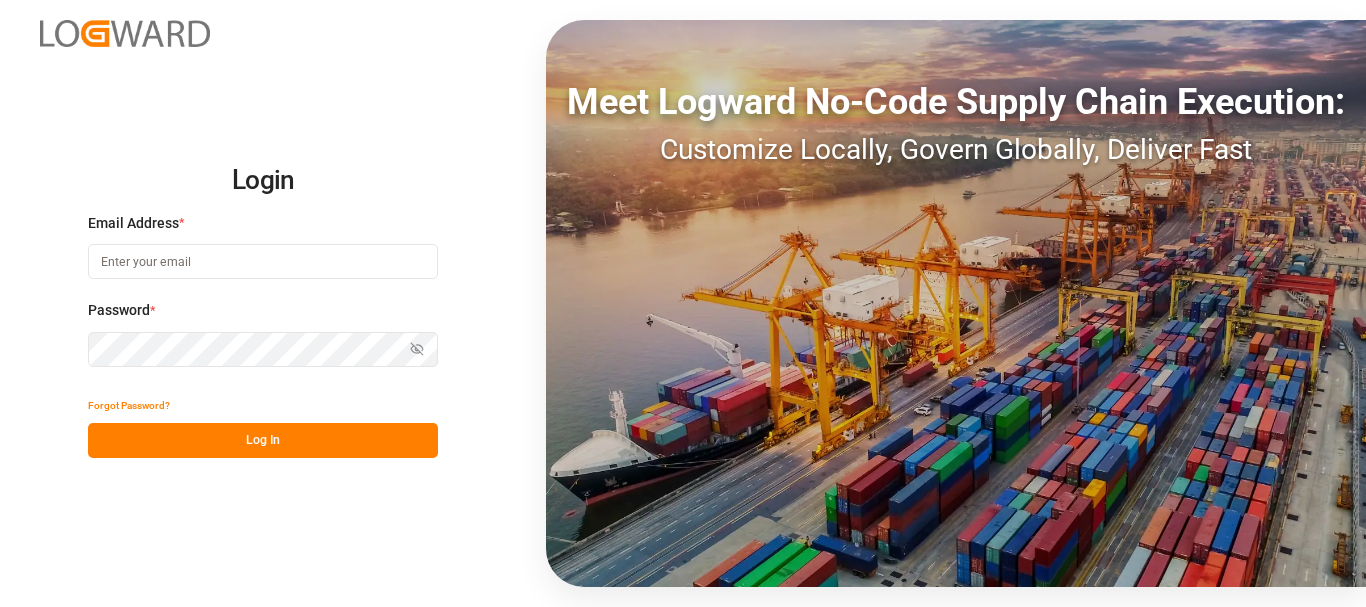 type on "[EMAIL_ADDRESS][DOMAIN_NAME]" 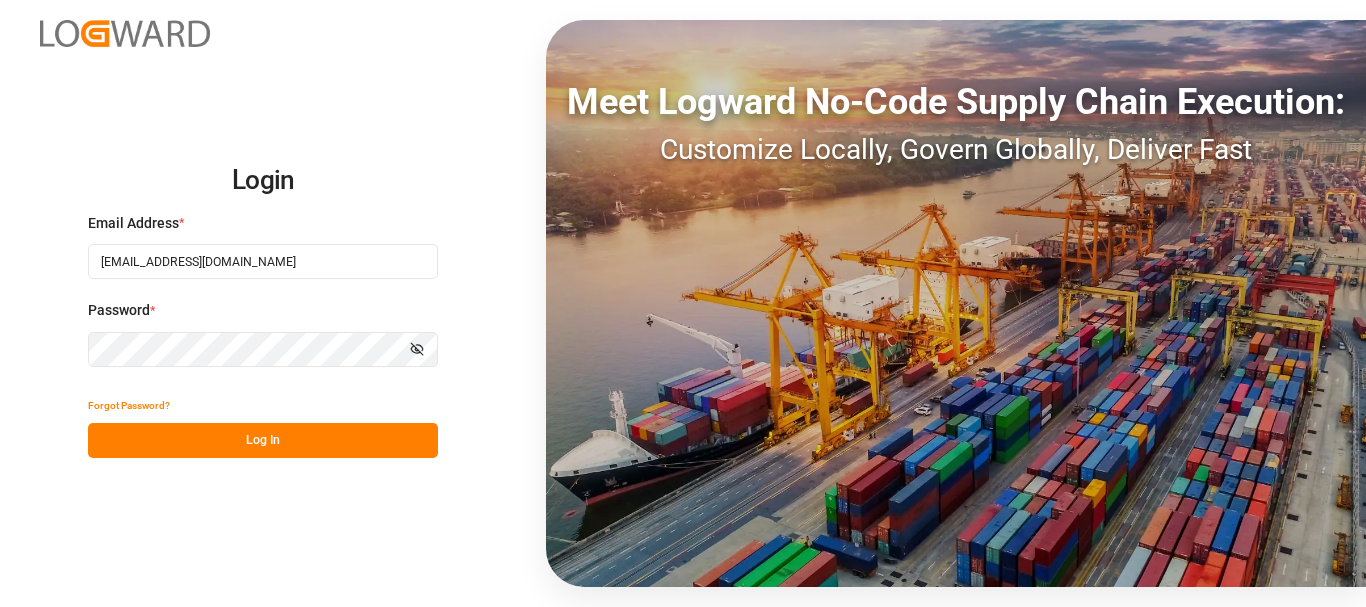 click on "Log In" at bounding box center (263, 440) 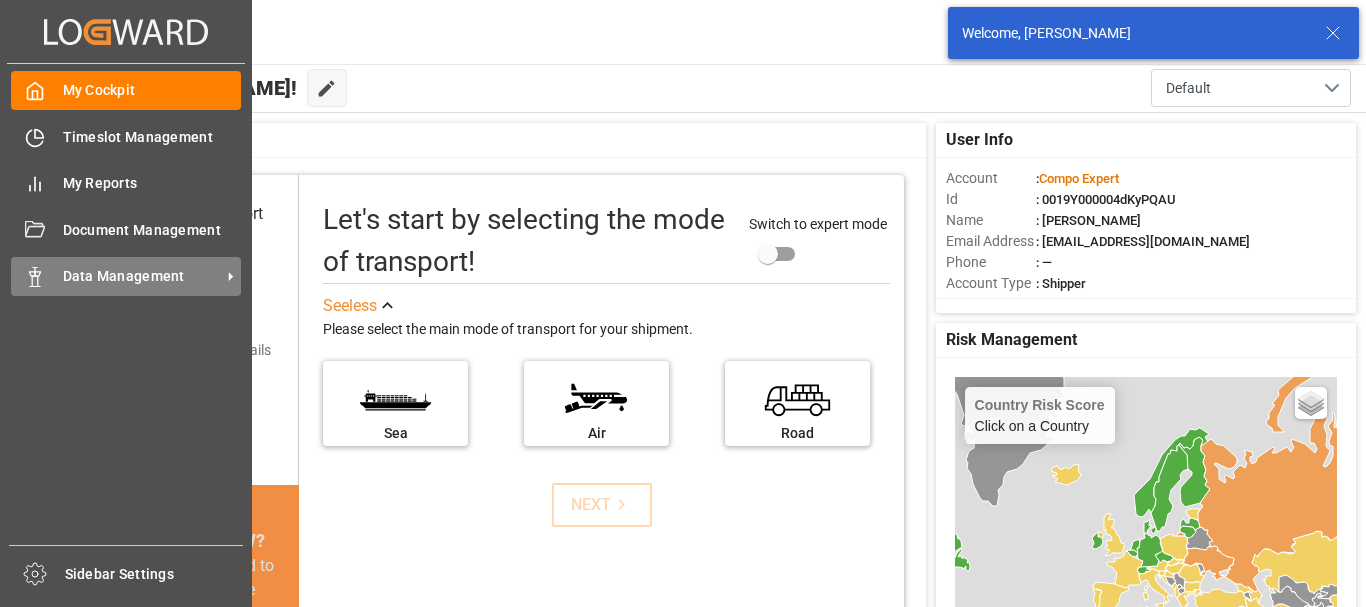 click 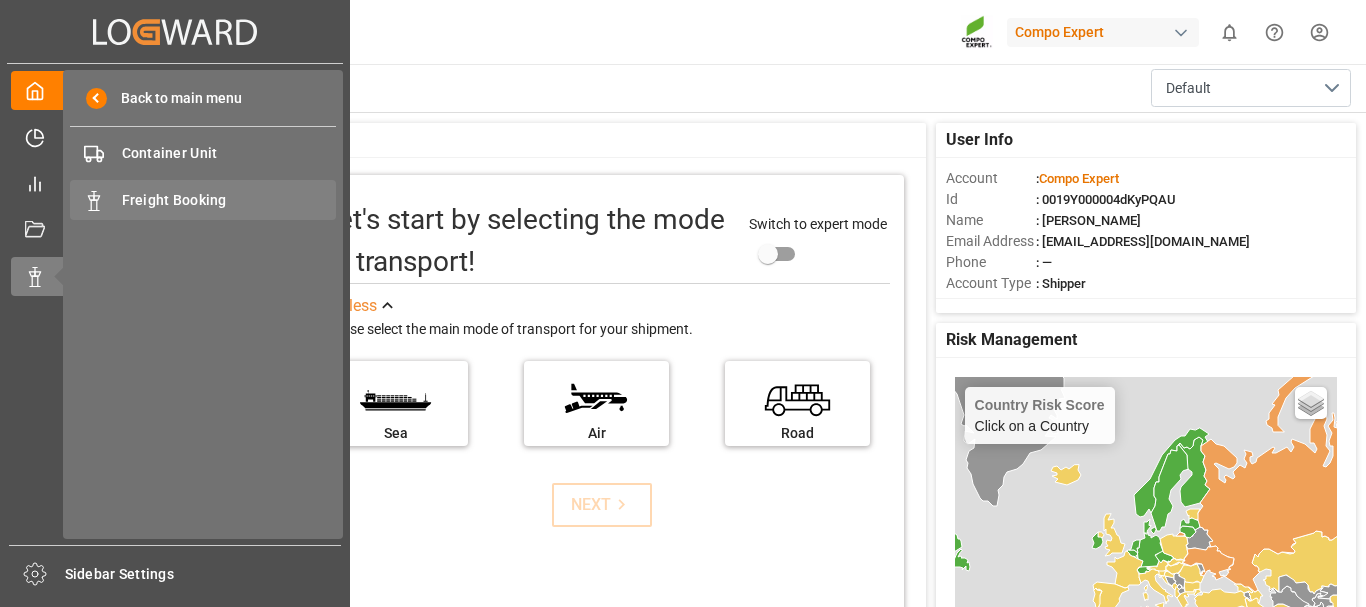 click on "Freight Booking" at bounding box center (229, 200) 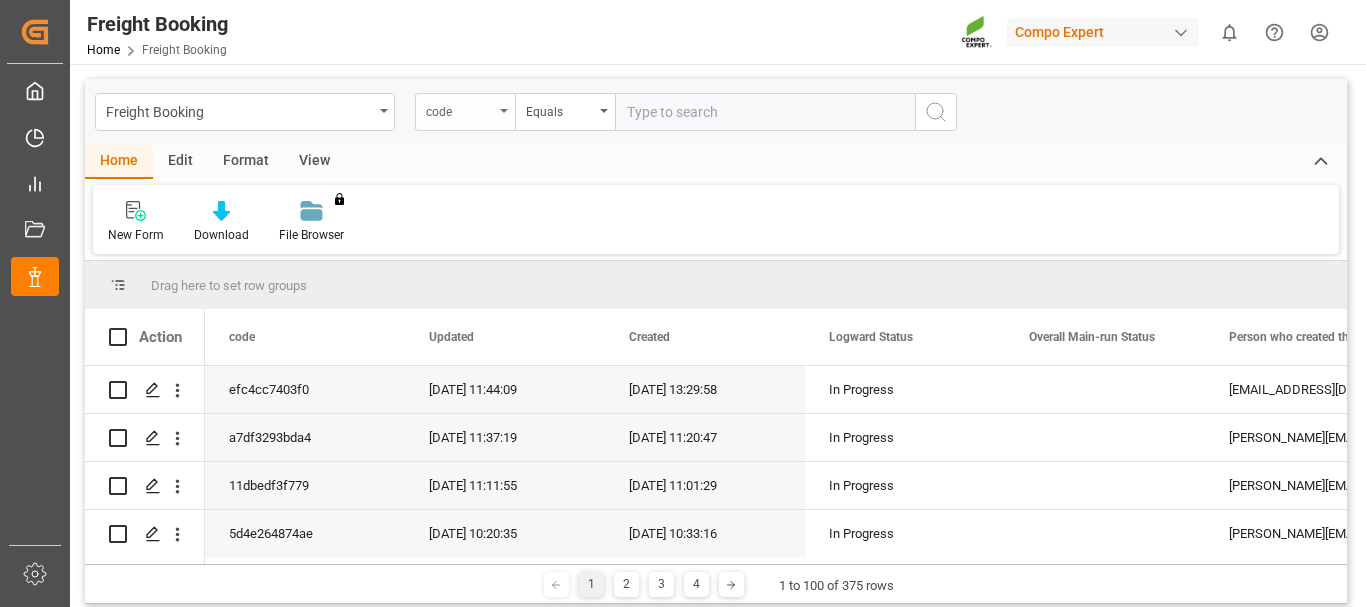 click on "code" at bounding box center [465, 112] 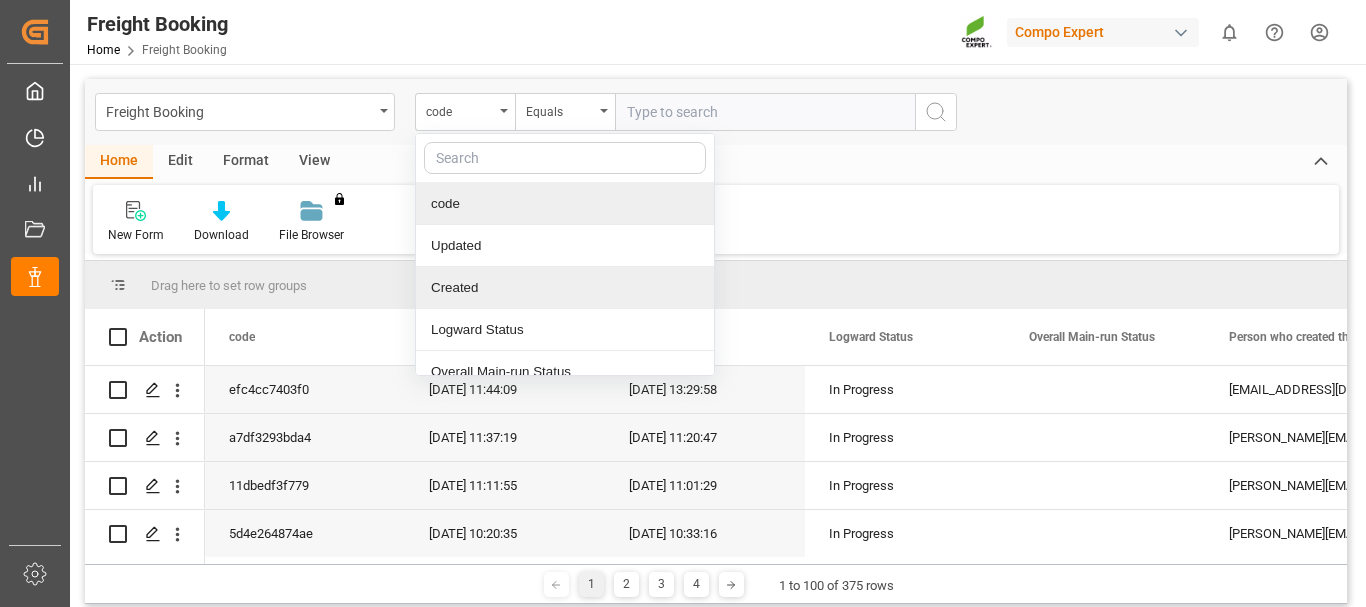 scroll, scrollTop: 100, scrollLeft: 0, axis: vertical 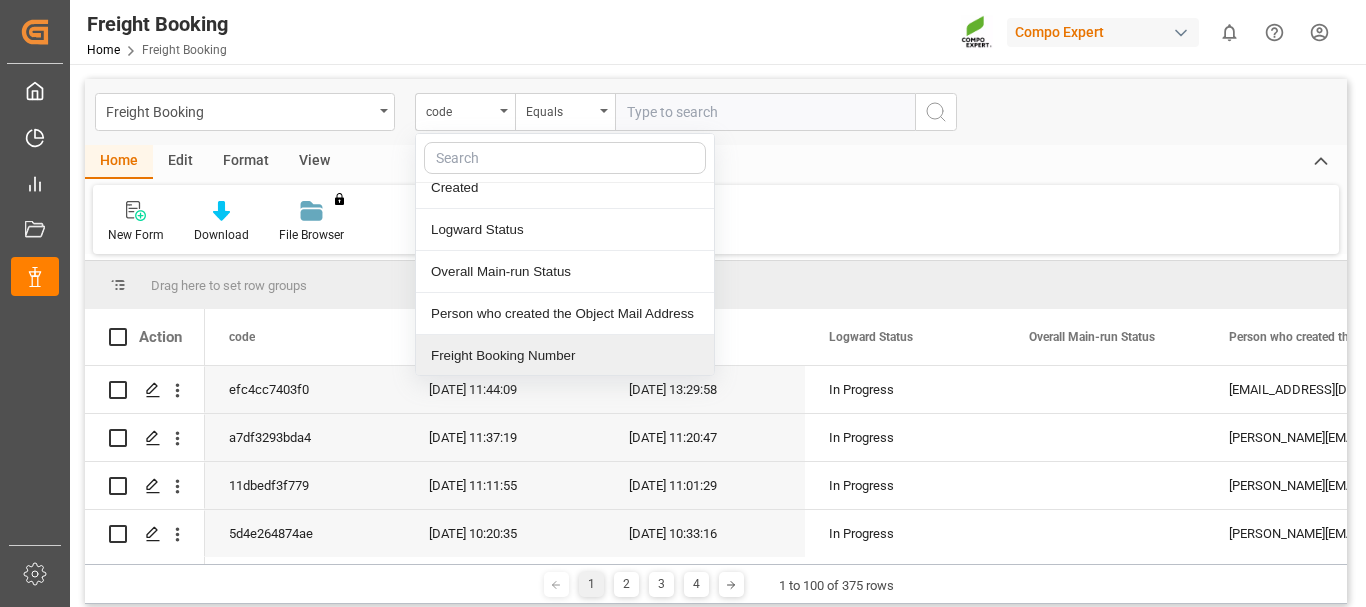 click on "Freight Booking Number" at bounding box center (565, 356) 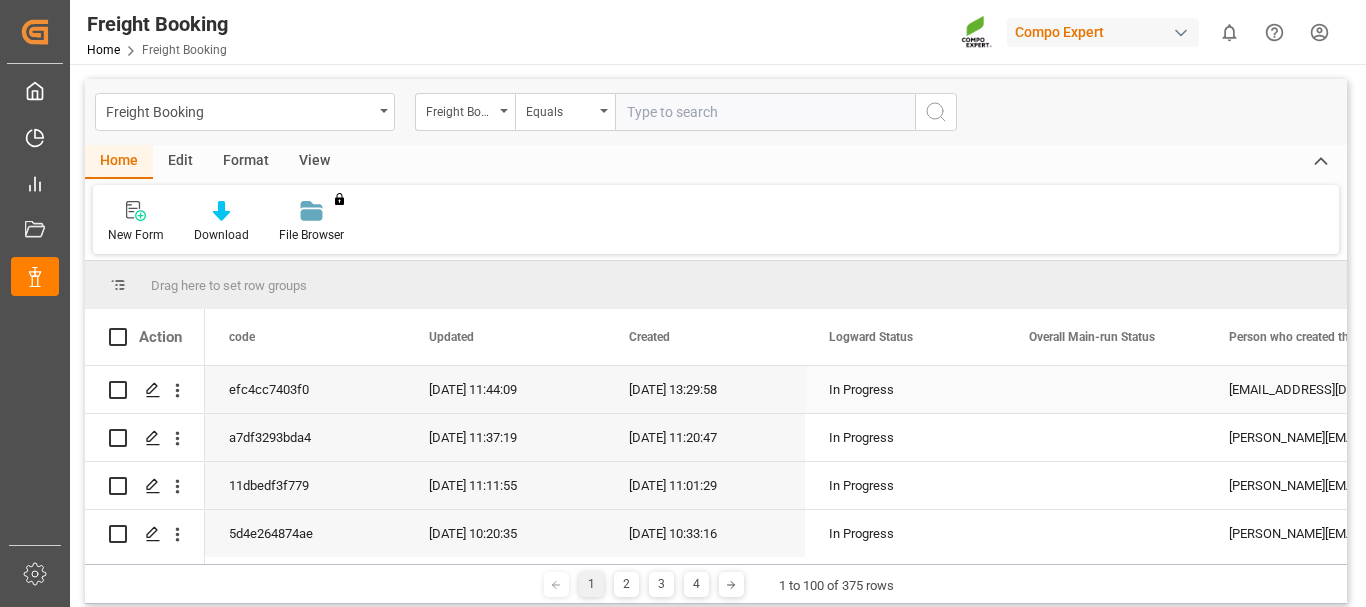 scroll, scrollTop: 200, scrollLeft: 0, axis: vertical 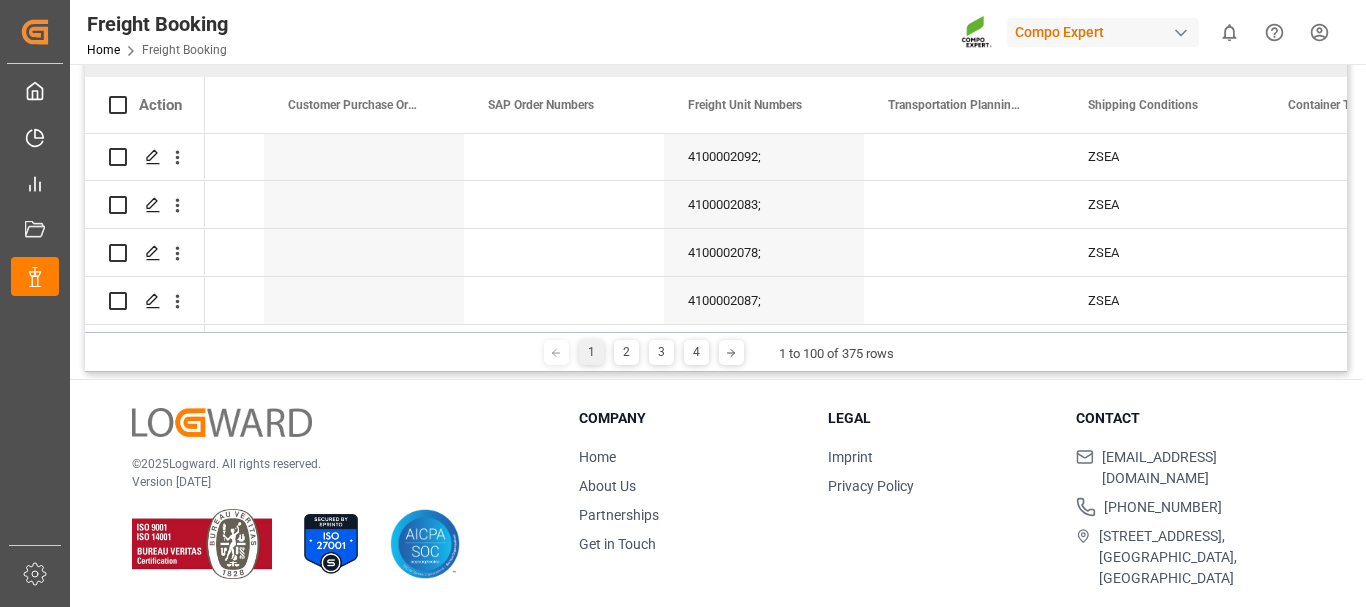 drag, startPoint x: 327, startPoint y: 332, endPoint x: 408, endPoint y: 334, distance: 81.02469 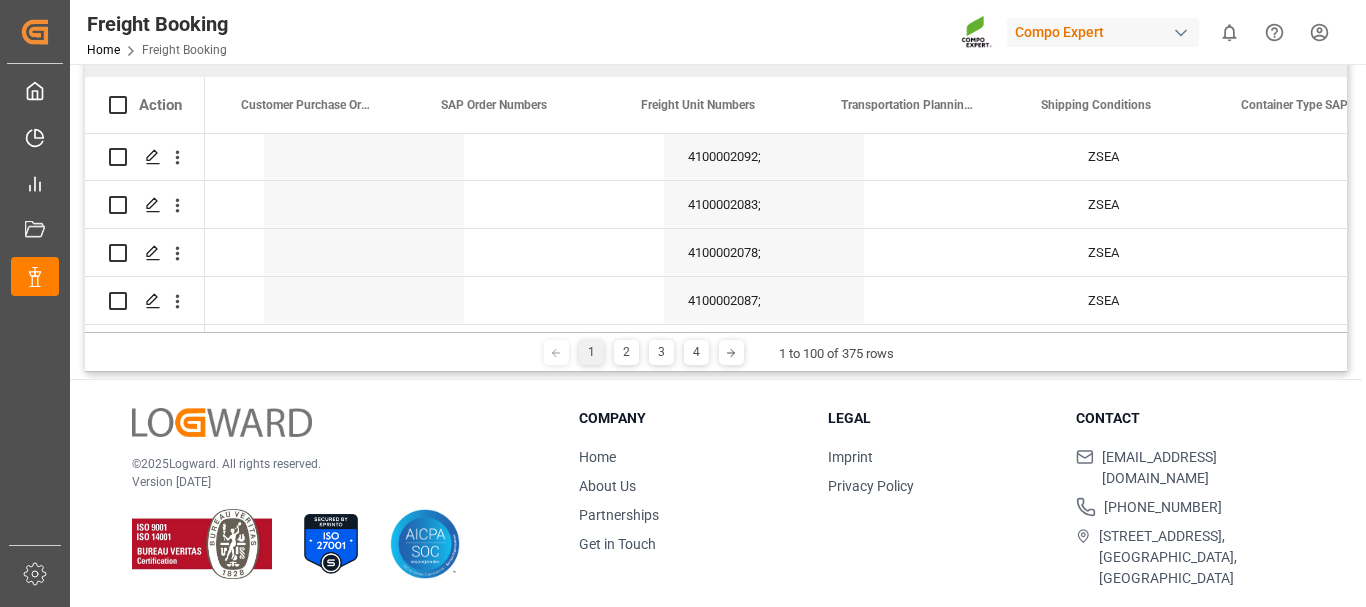 scroll, scrollTop: 0, scrollLeft: 2433, axis: horizontal 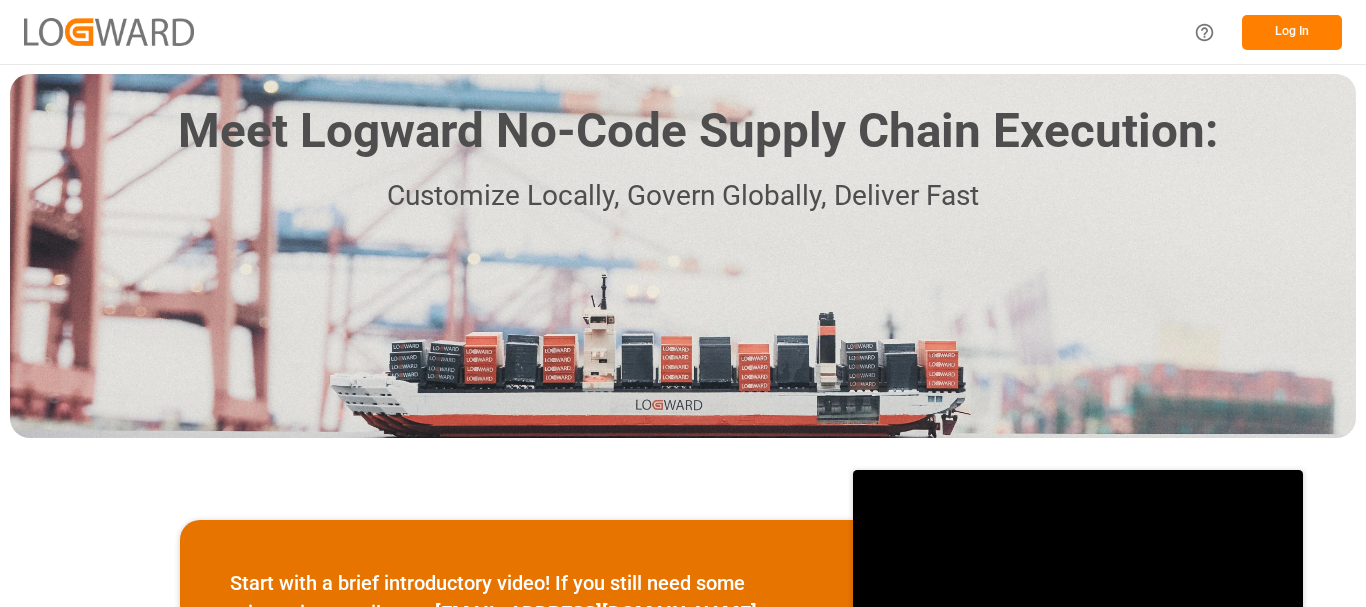 click on "Log In" at bounding box center [1292, 32] 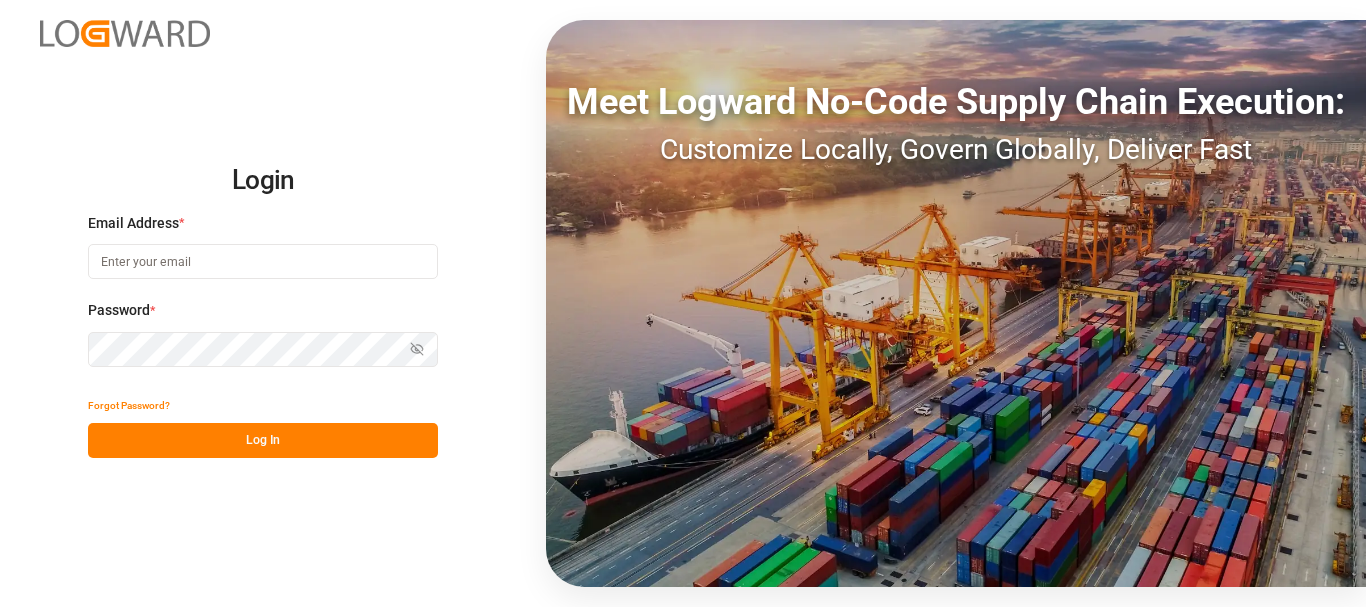type on "[EMAIL_ADDRESS][DOMAIN_NAME]" 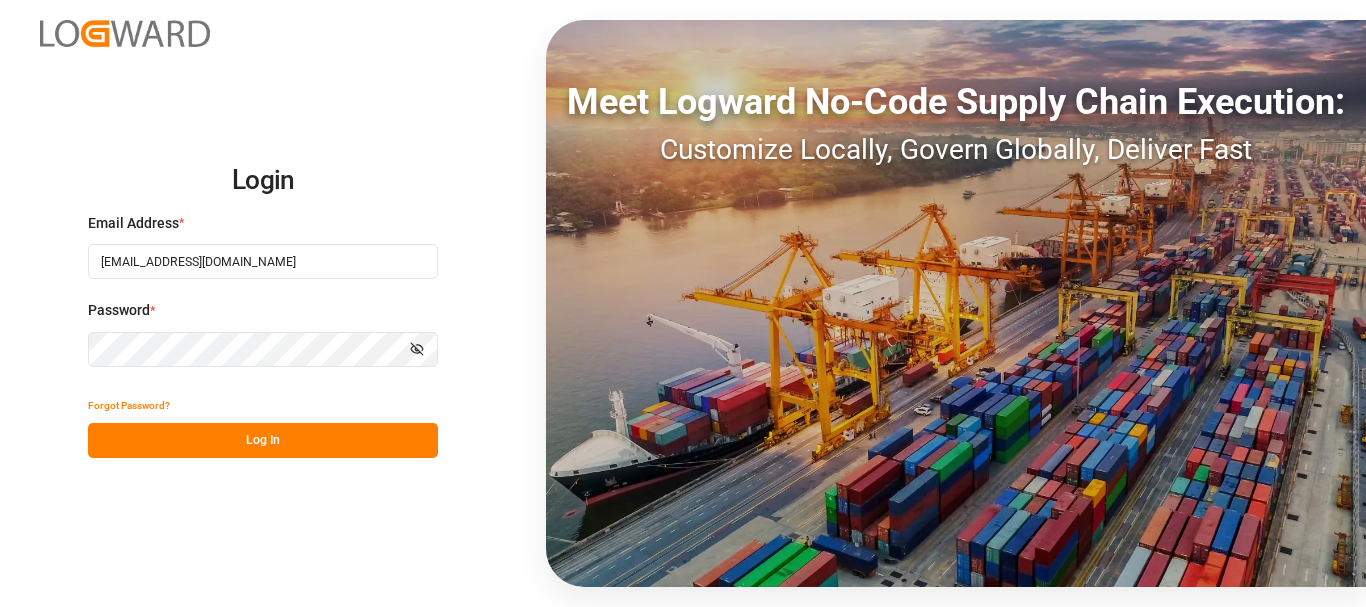 click on "Log In" at bounding box center (263, 440) 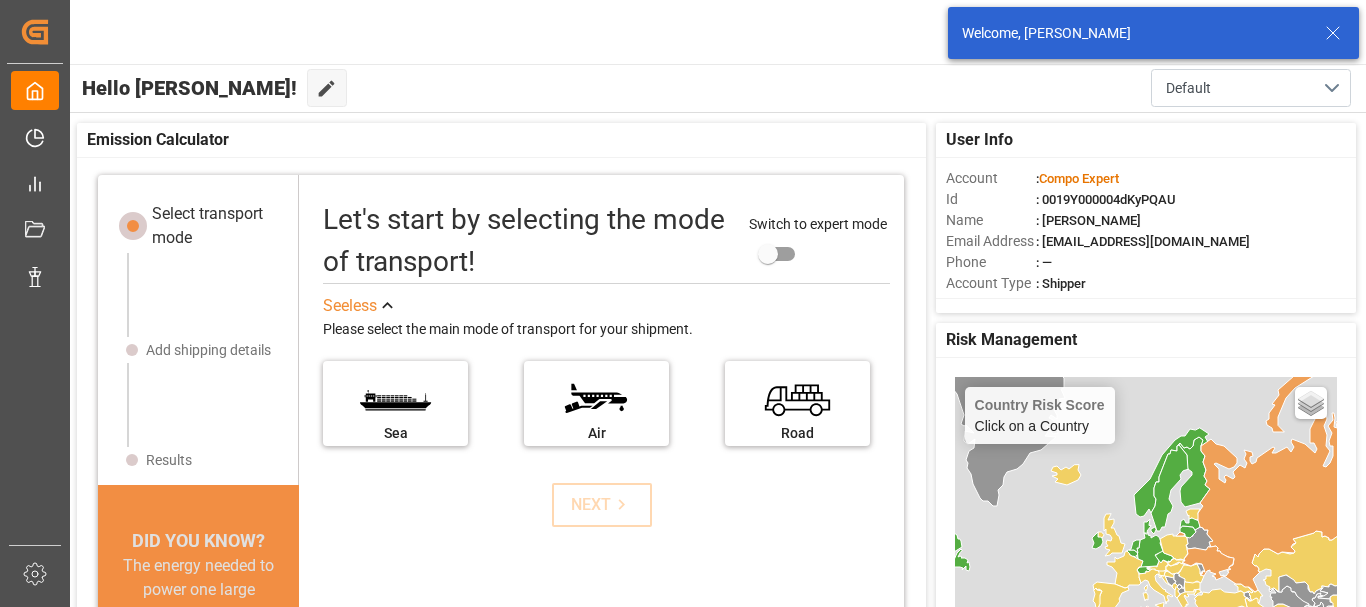 scroll, scrollTop: 127, scrollLeft: 0, axis: vertical 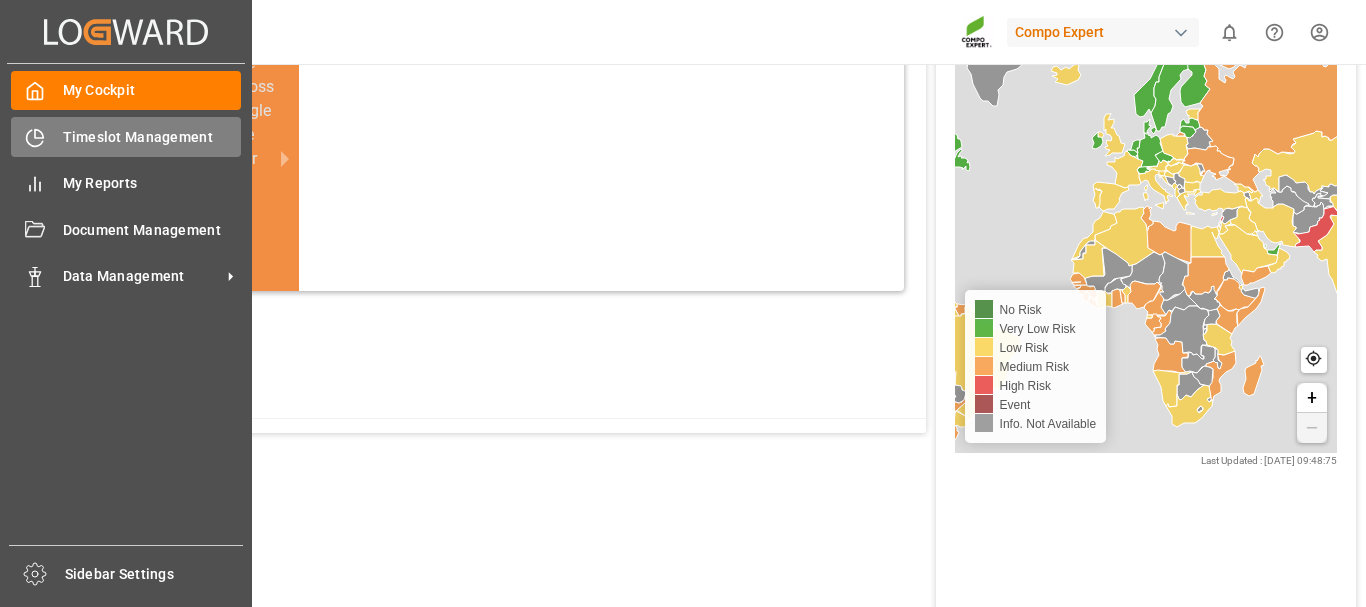 click on "Timeslot Management" at bounding box center [152, 137] 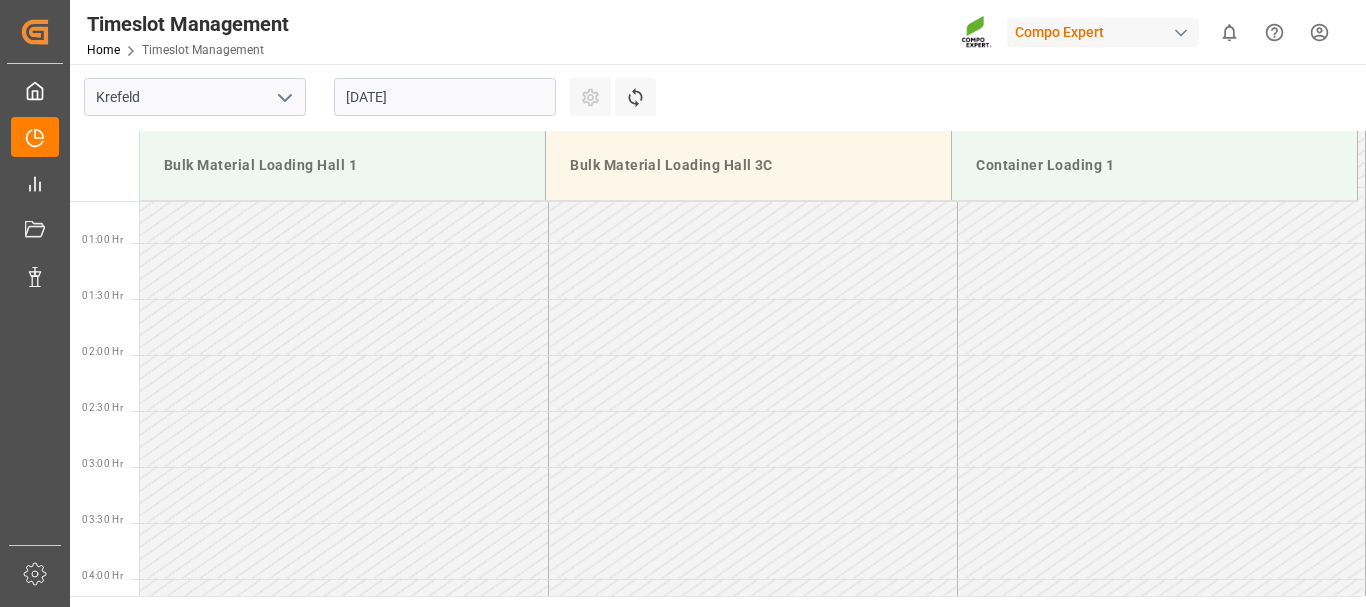 scroll, scrollTop: 1667, scrollLeft: 0, axis: vertical 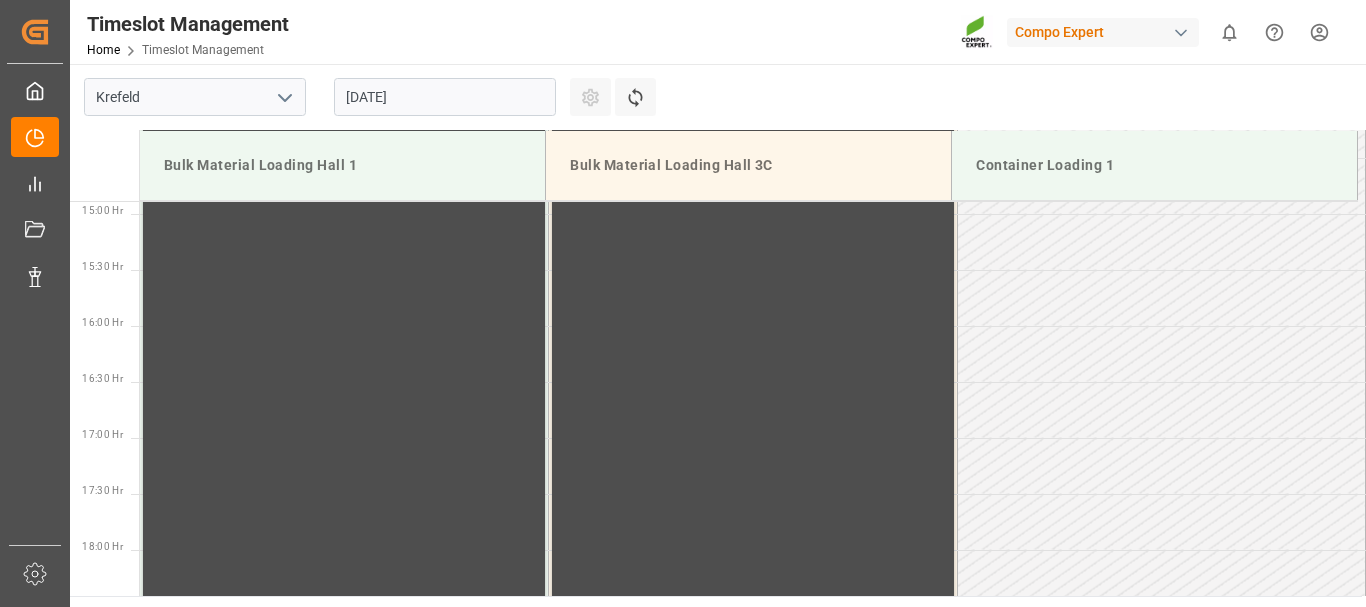 click on "19.07.2025" at bounding box center (445, 97) 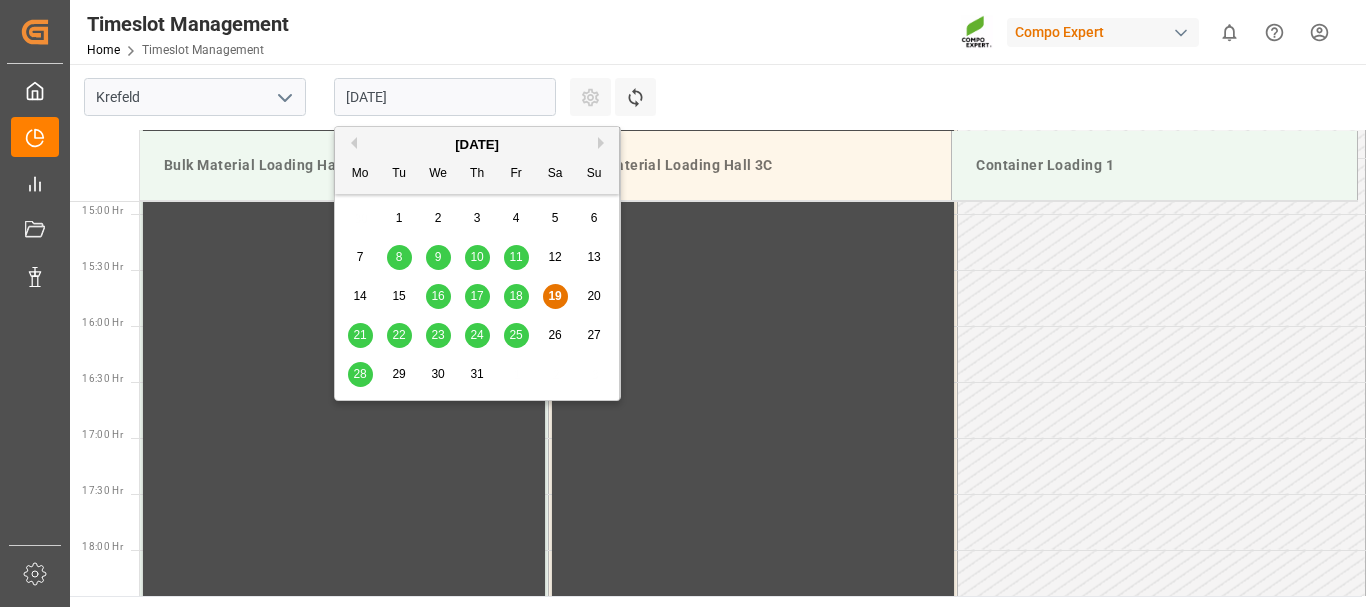 click on "21" at bounding box center (359, 335) 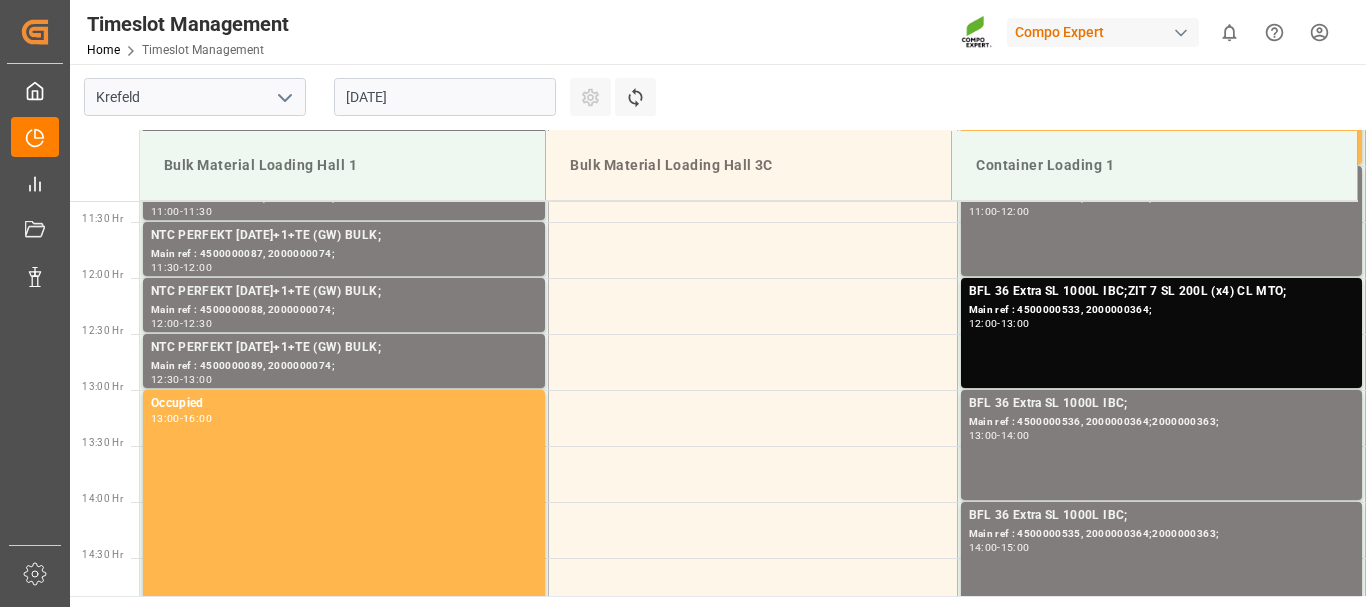 scroll, scrollTop: 1167, scrollLeft: 0, axis: vertical 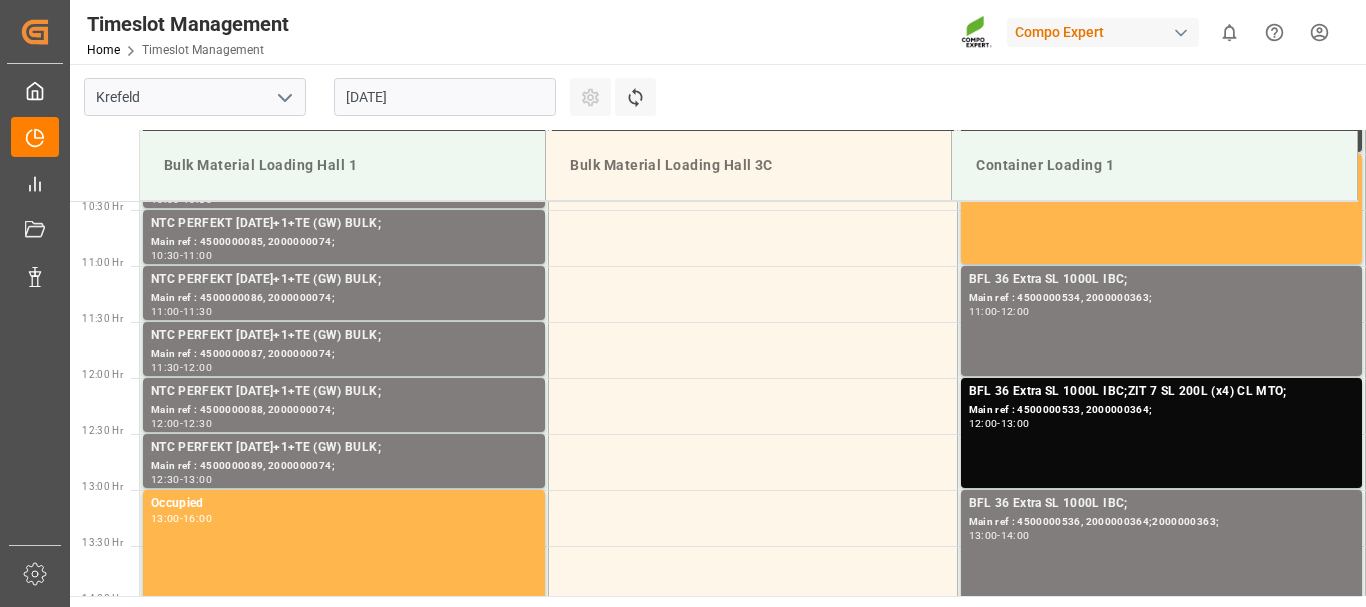 click on "21.07.2025" at bounding box center (445, 97) 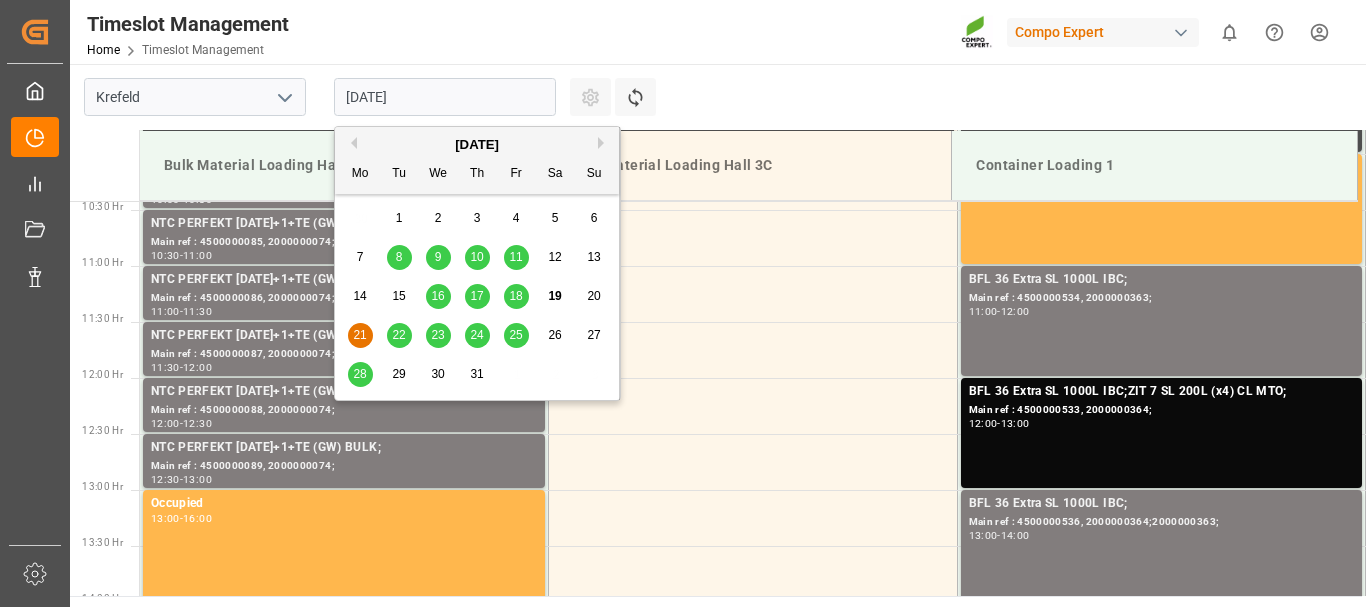 click on "22" at bounding box center [399, 336] 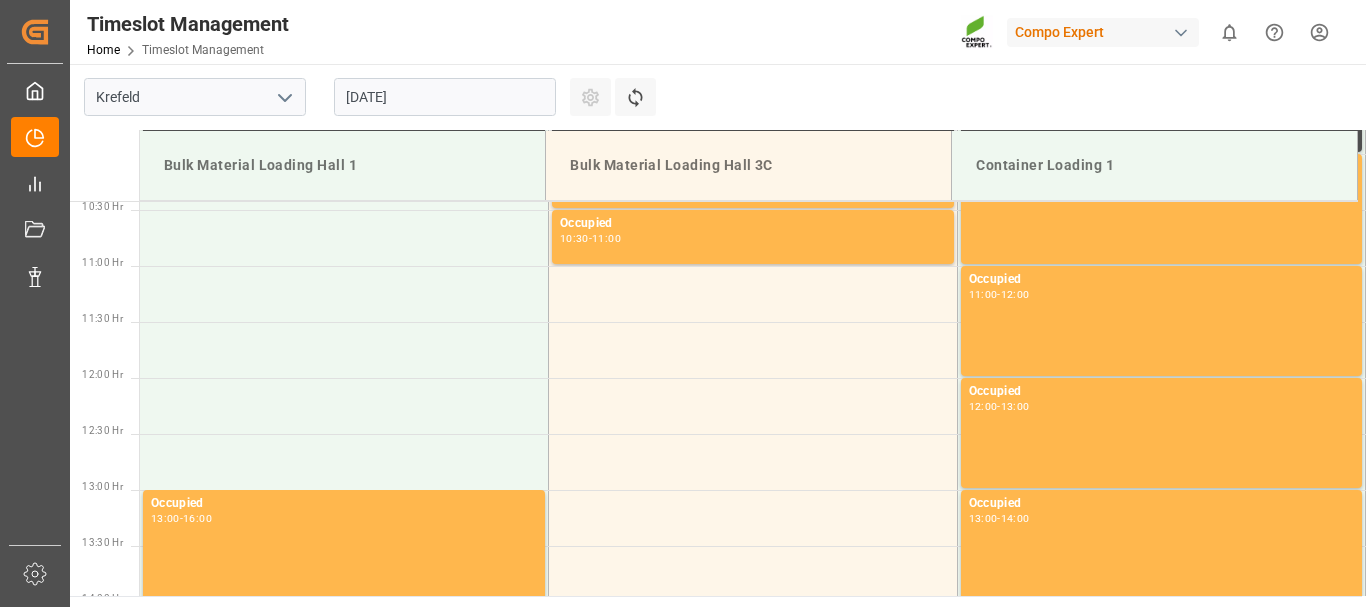 scroll, scrollTop: 1067, scrollLeft: 0, axis: vertical 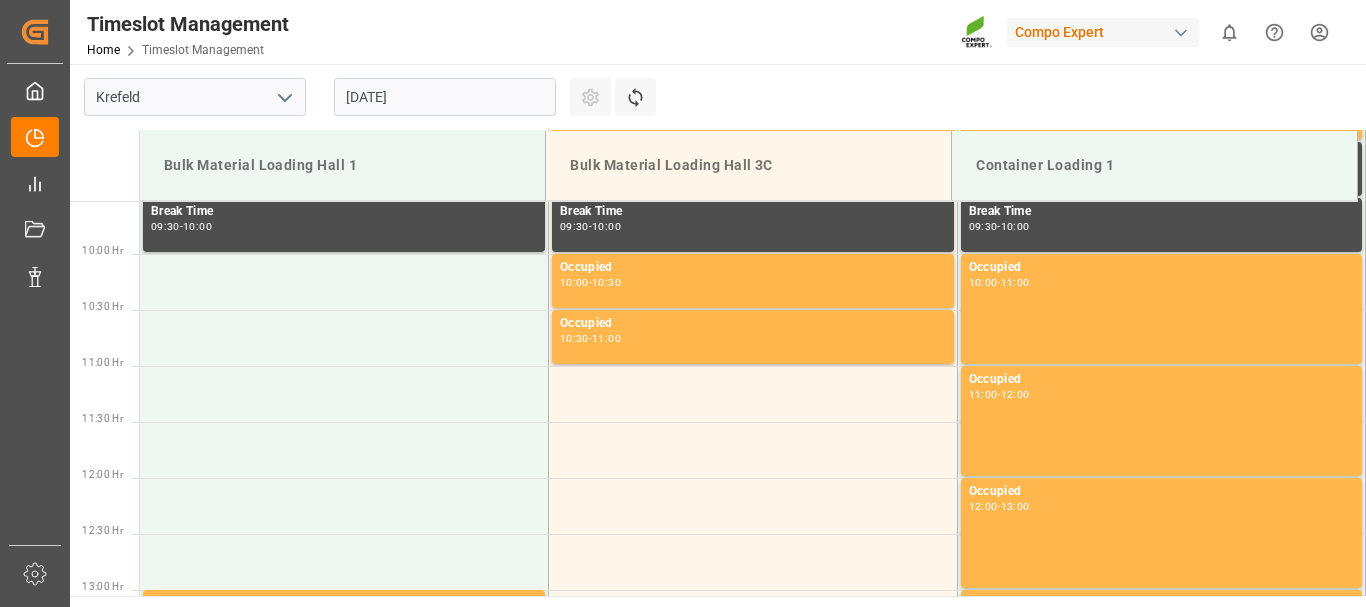 click on "22.07.2025" at bounding box center [445, 97] 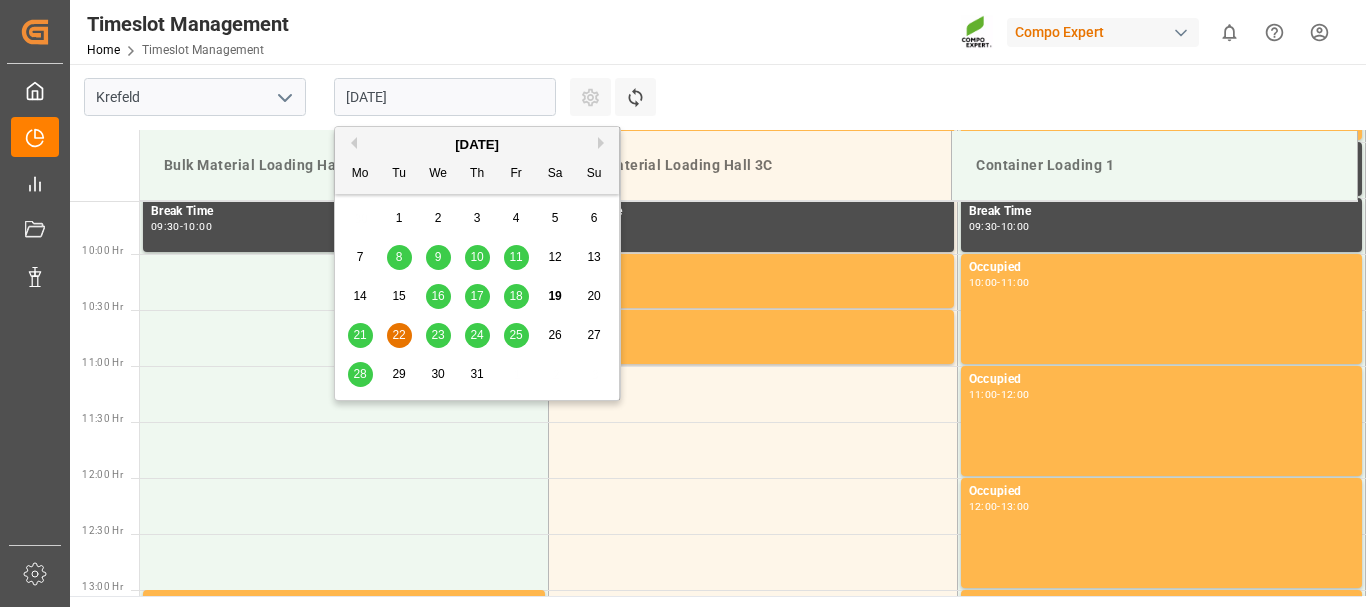 click on "24" at bounding box center (476, 335) 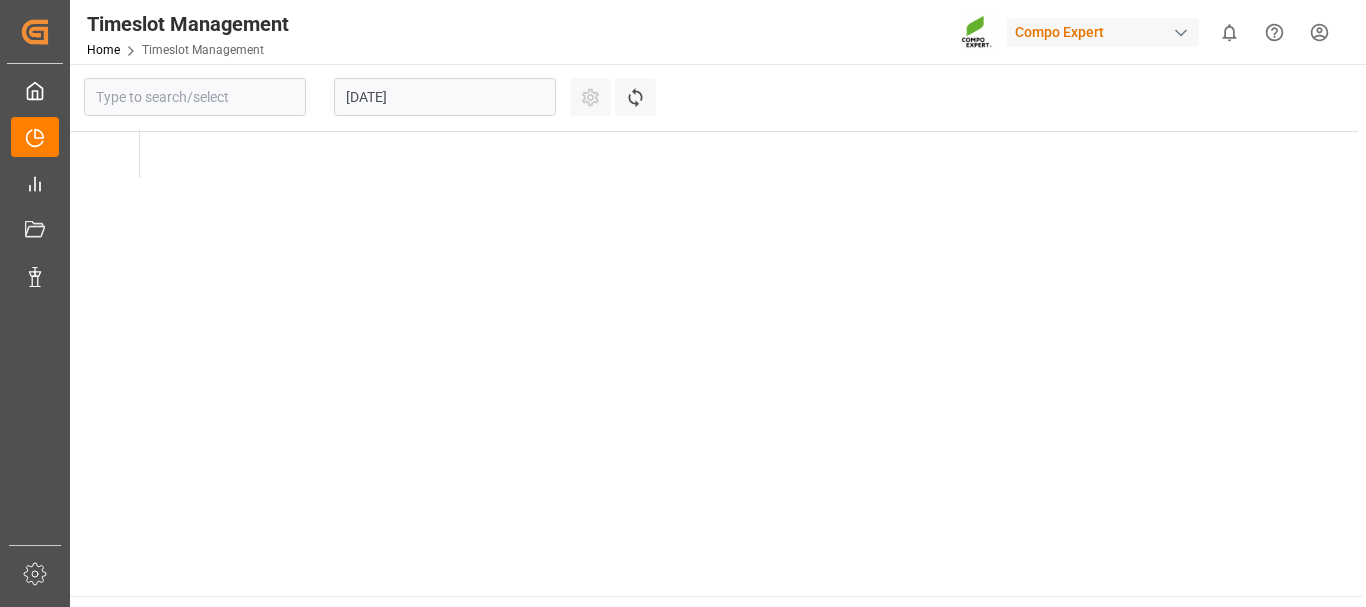 type on "Krefeld" 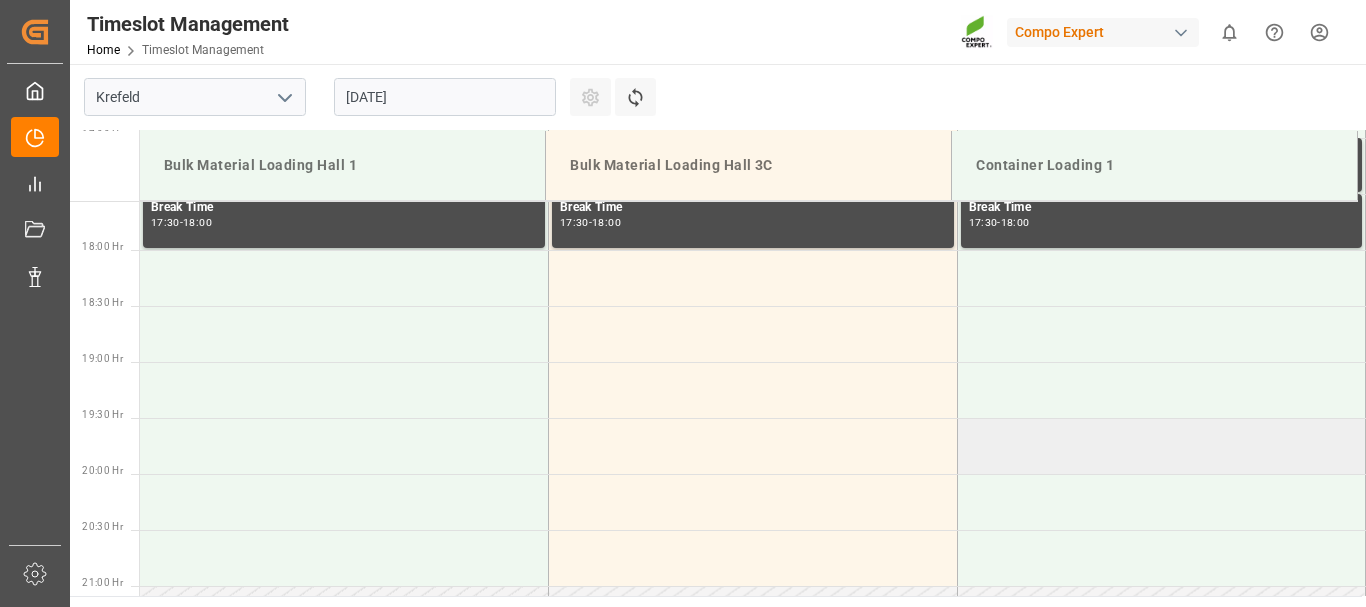 scroll, scrollTop: 2267, scrollLeft: 0, axis: vertical 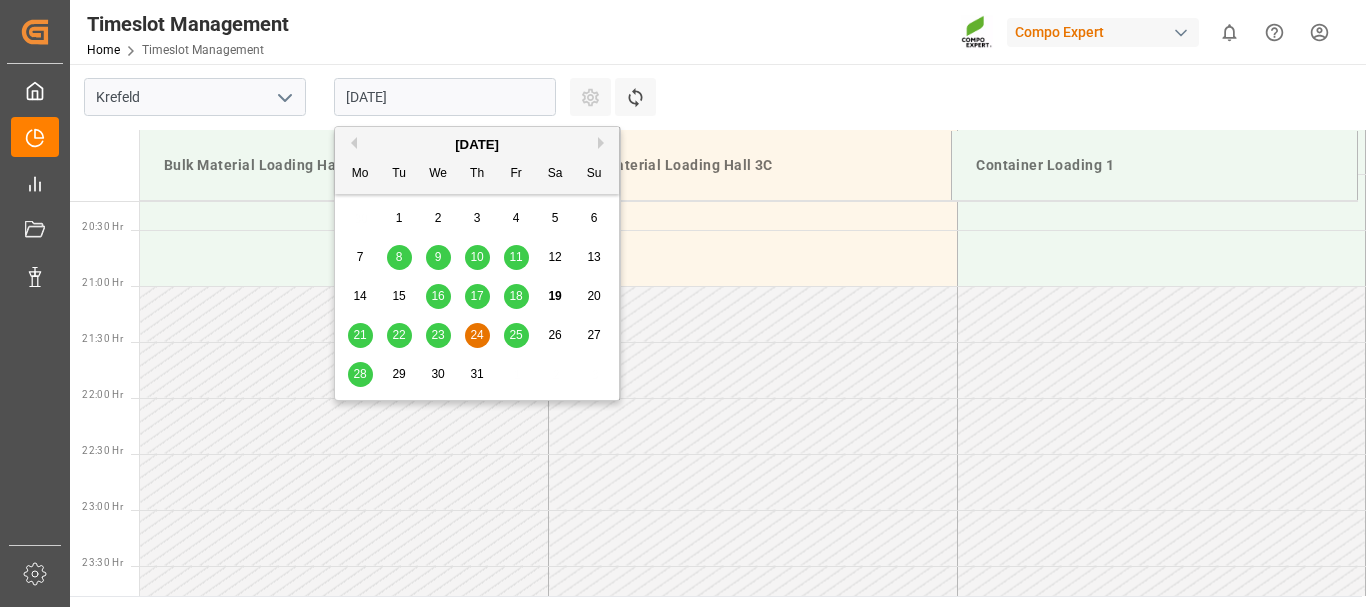 click on "24.07.2025" at bounding box center [445, 97] 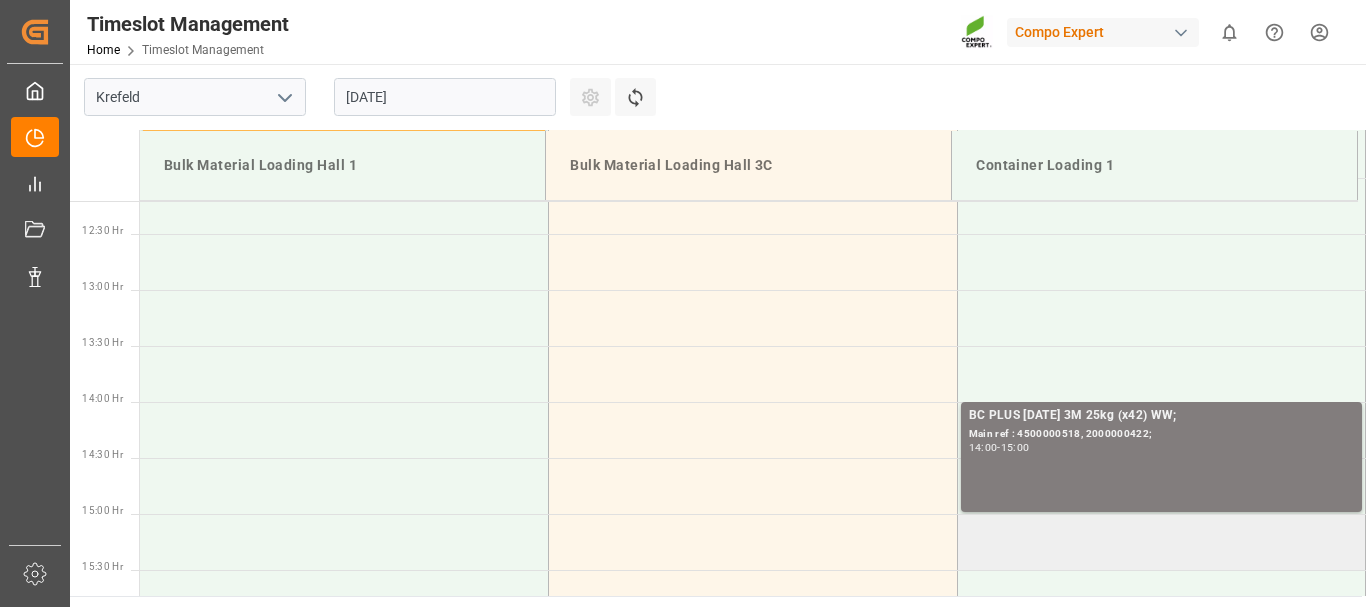 scroll, scrollTop: 1167, scrollLeft: 0, axis: vertical 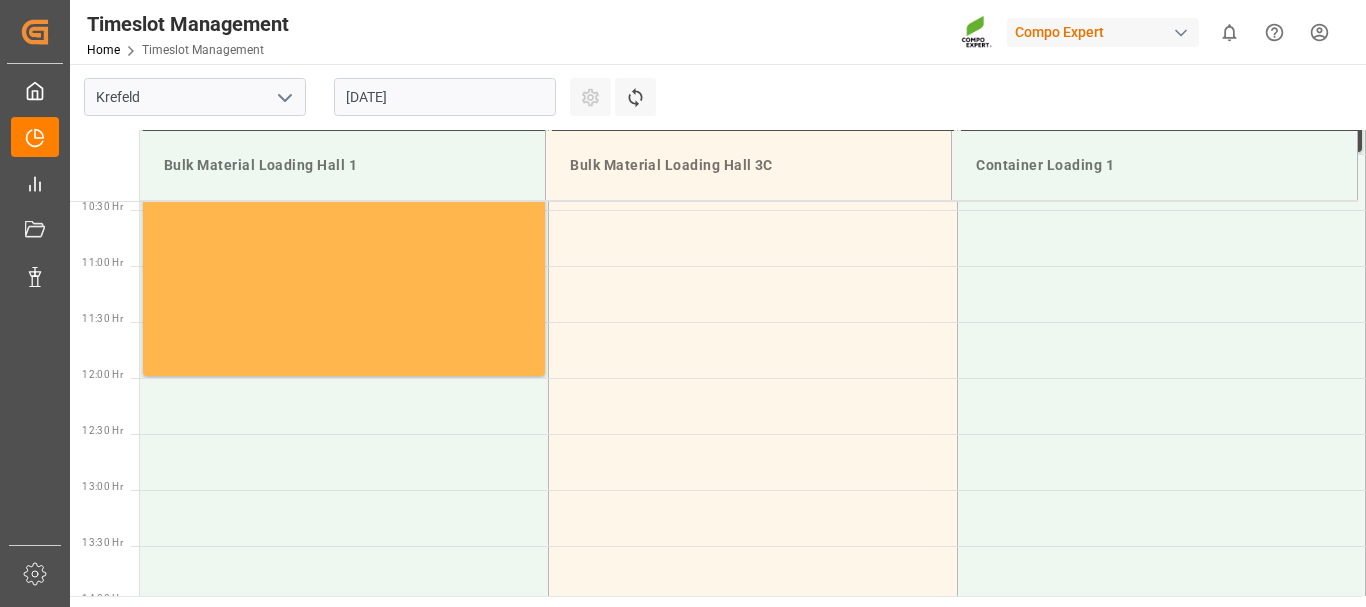 click on "Created by potrace 1.15, written by Peter Selinger 2001-2017 Created by potrace 1.15, written by Peter Selinger 2001-2017 My Cockpit My Cockpit Timeslot Management Timeslot Management My Reports My Reports Document Management Document Management Data Management Data Management Sidebar Settings Back to main menu Timeslot Management Home Timeslot Management Compo Expert 0 Notifications Only show unread All Watching Mark all categories read No notifications Krefeld 25.07.2025 Settings Refresh Time Slots Bulk Material Loading Hall 1 Bulk Material Loading Hall 3C Container Loading 1 00:30 Hr 01:00 Hr 01:30 Hr 02:00 Hr 02:30 Hr 03:00 Hr 03:30 Hr 04:00 Hr 04:30 Hr 05:00 Hr 05:30 Hr 06:00 Hr 06:30 Hr 07:00 Hr 07:30 Hr 08:00 Hr 08:30 Hr 09:00 Hr 09:30 Hr 10:00 Hr 10:30 Hr 11:00 Hr 11:30 Hr 12:00 Hr 12:30 Hr 13:00 Hr 13:30 Hr 14:00 Hr 14:30 Hr 15:00 Hr 15:30 Hr 16:00 Hr 16:30 Hr 17:00 Hr 17:30 Hr 18:00 Hr 18:30 Hr 19:00 Hr 19:30 Hr 20:00 Hr 20:30 Hr 21:00 Hr 21:30 Hr 22:00 Hr 22:30 Hr 23:00 Hr 23:30 Hr Occupied 06:00" at bounding box center [683, 303] 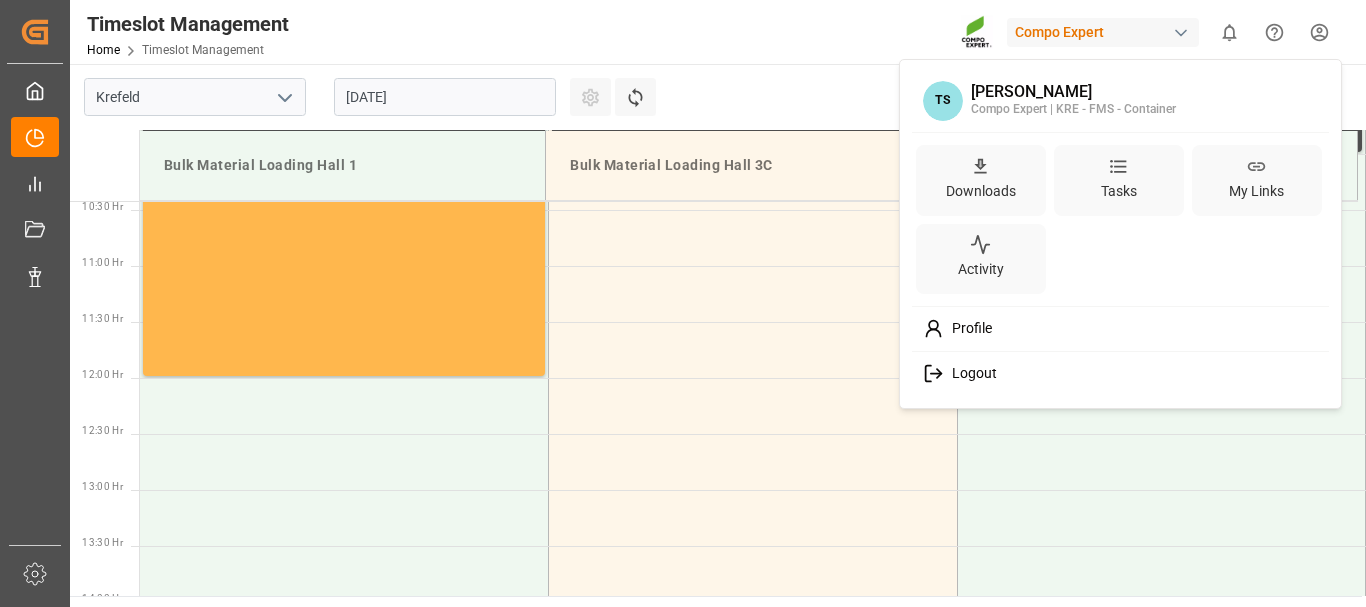 click on "Logout" at bounding box center [970, 374] 